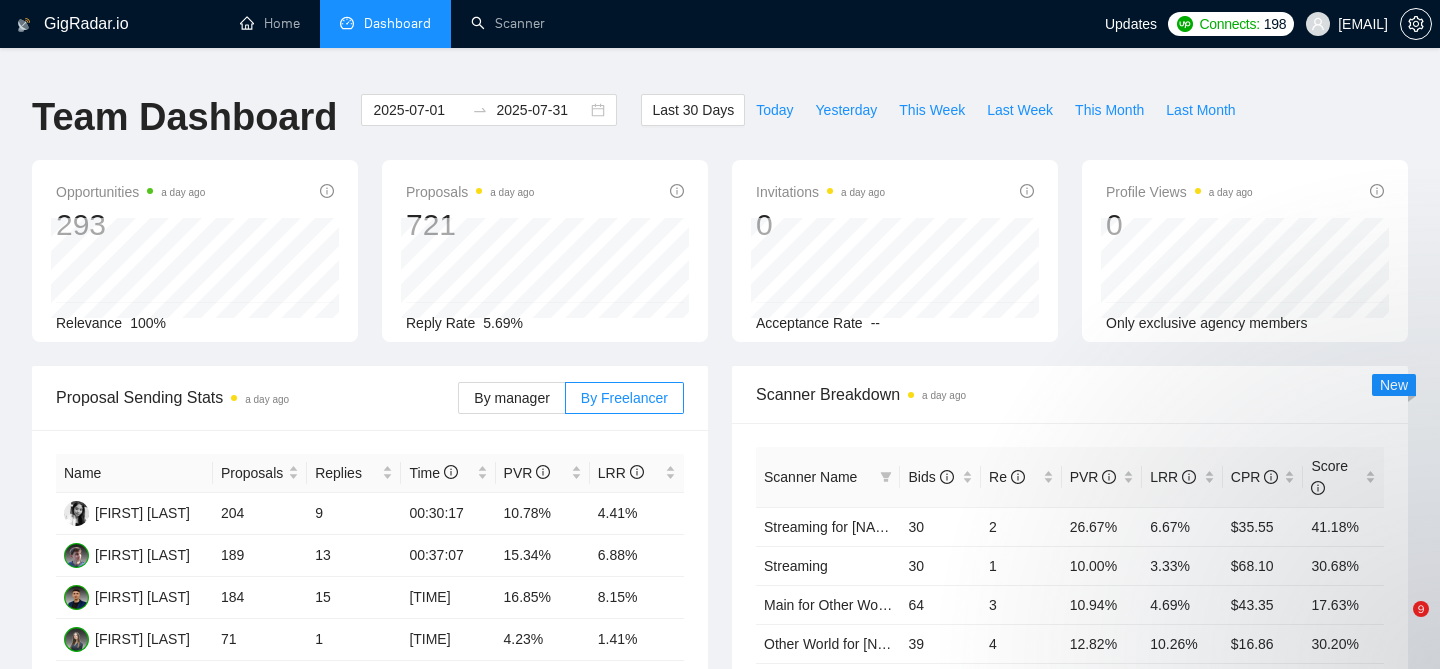 scroll, scrollTop: 0, scrollLeft: 0, axis: both 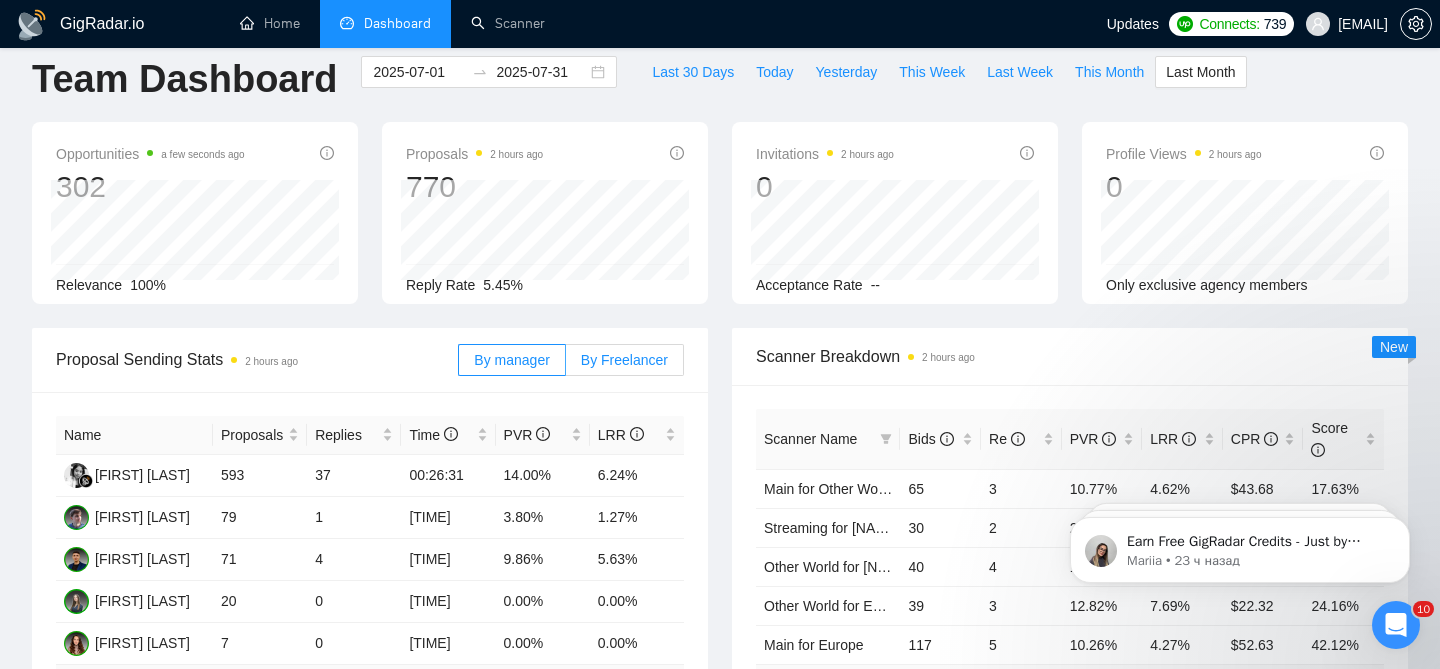 click on "By Freelancer" at bounding box center (625, 360) 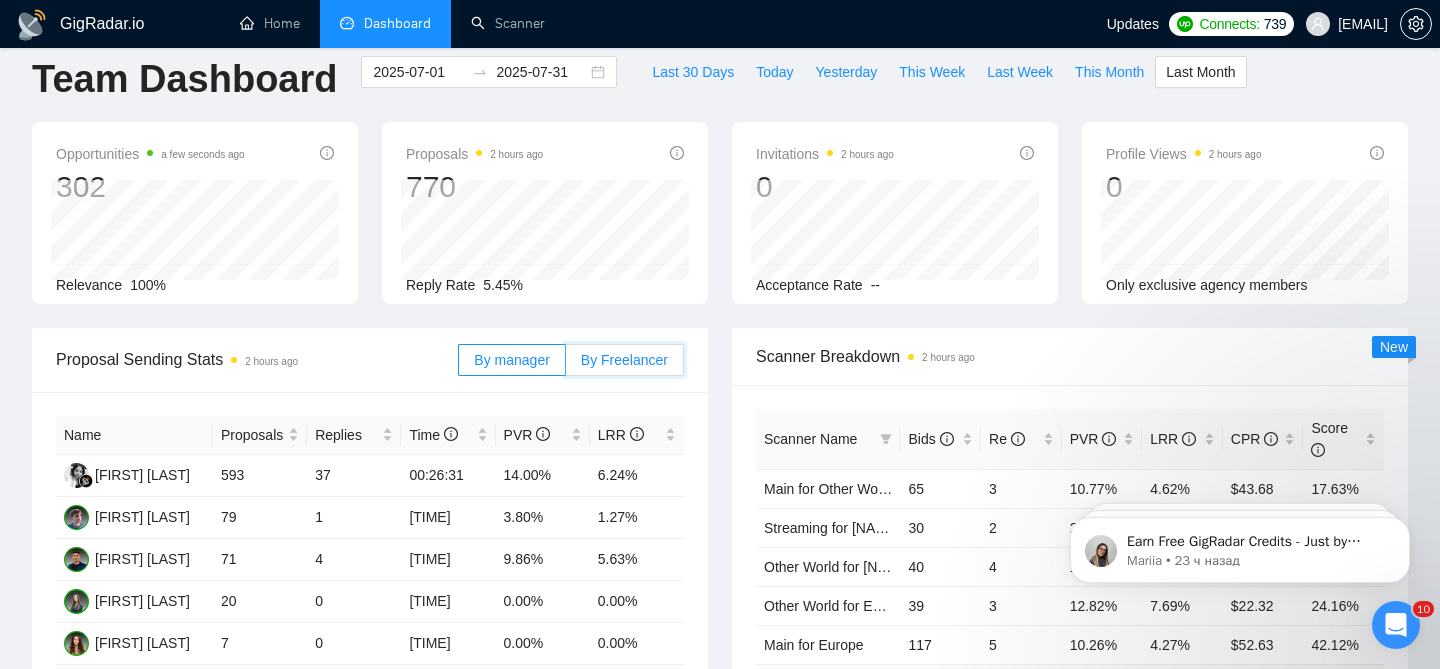 click on "By Freelancer" at bounding box center (566, 365) 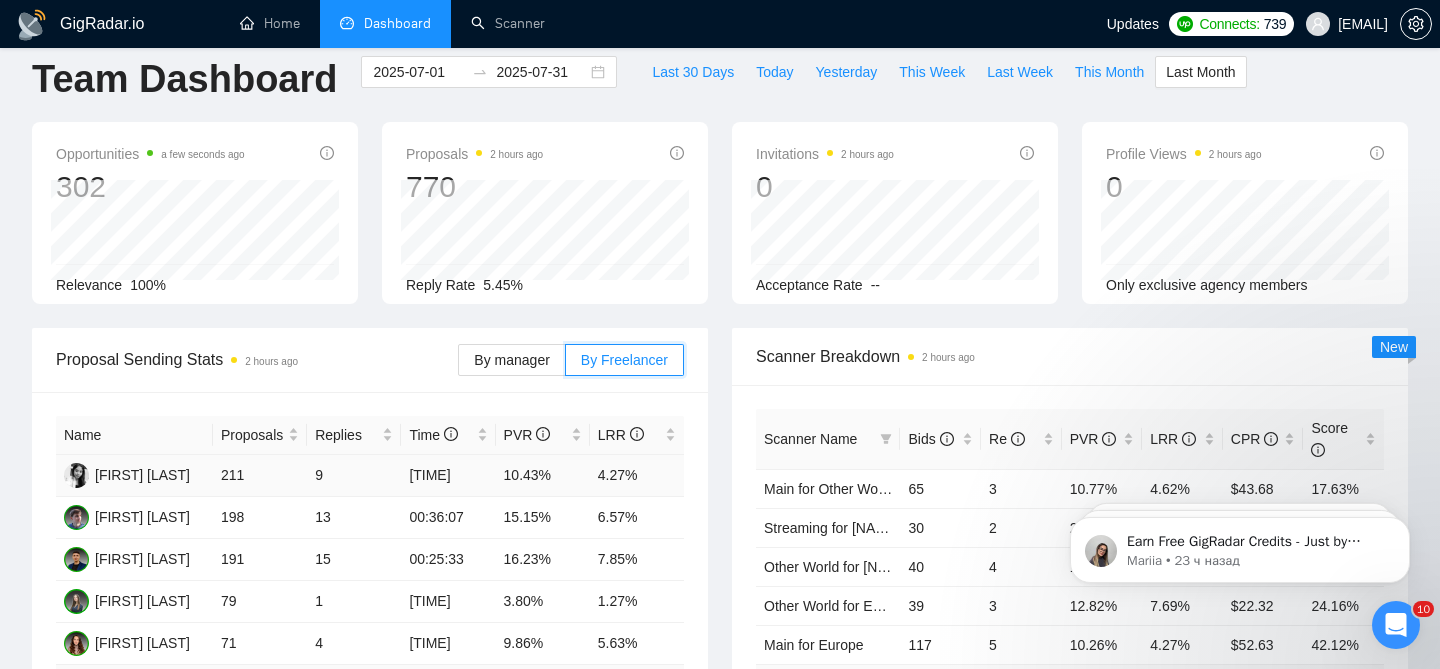 scroll, scrollTop: 0, scrollLeft: 0, axis: both 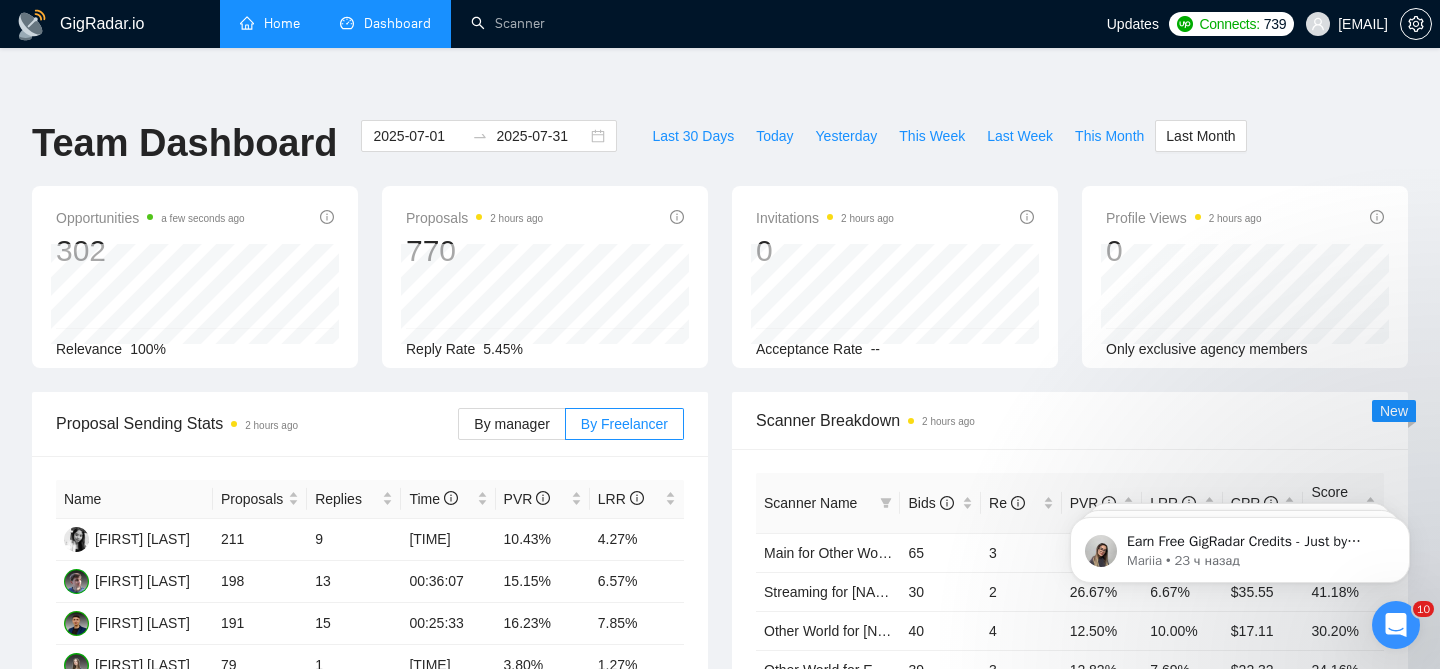 click on "Home" at bounding box center (270, 23) 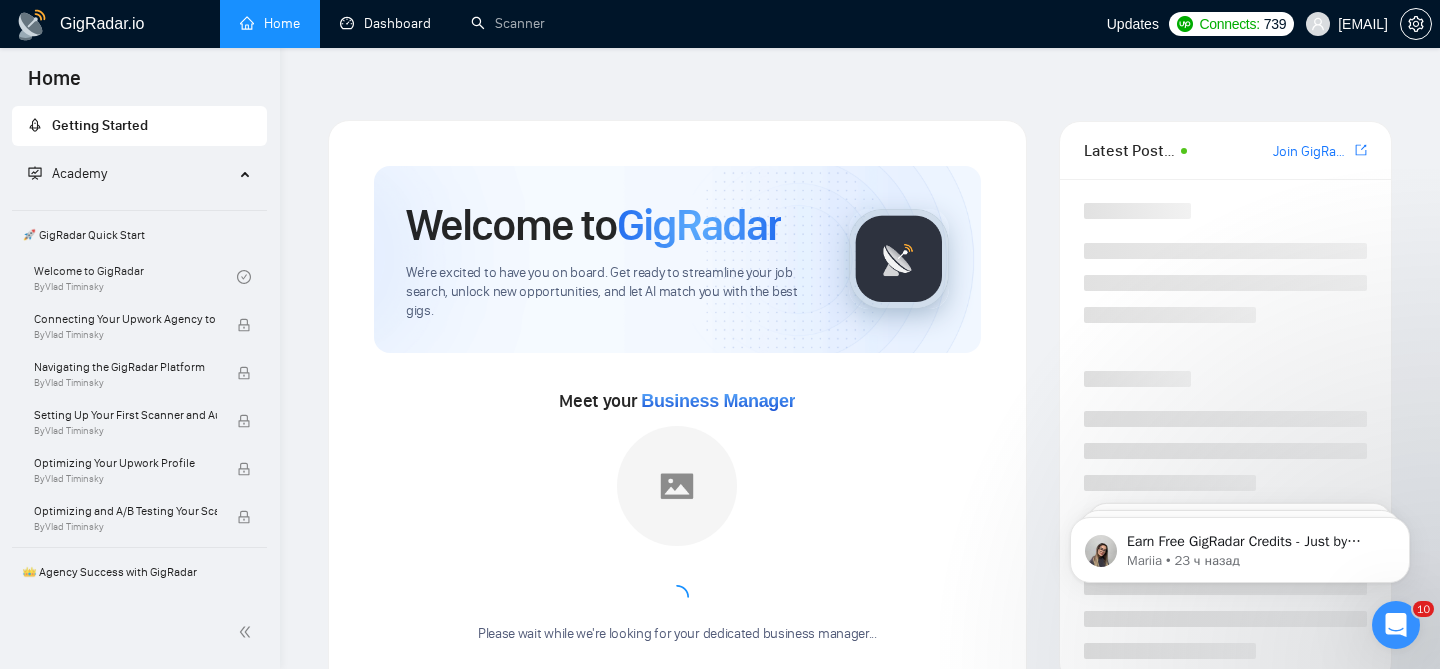 click on "Dashboard" at bounding box center (385, 23) 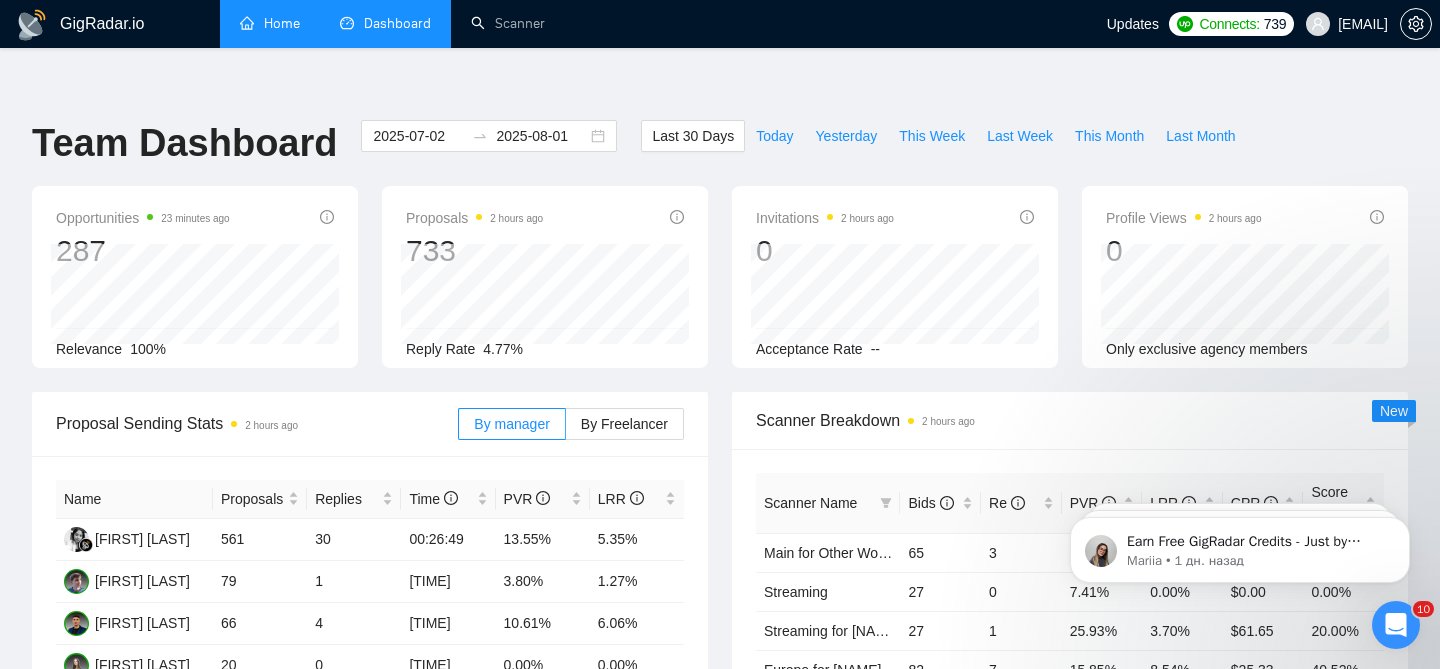 click on "GigRadar.io" at bounding box center [102, 24] 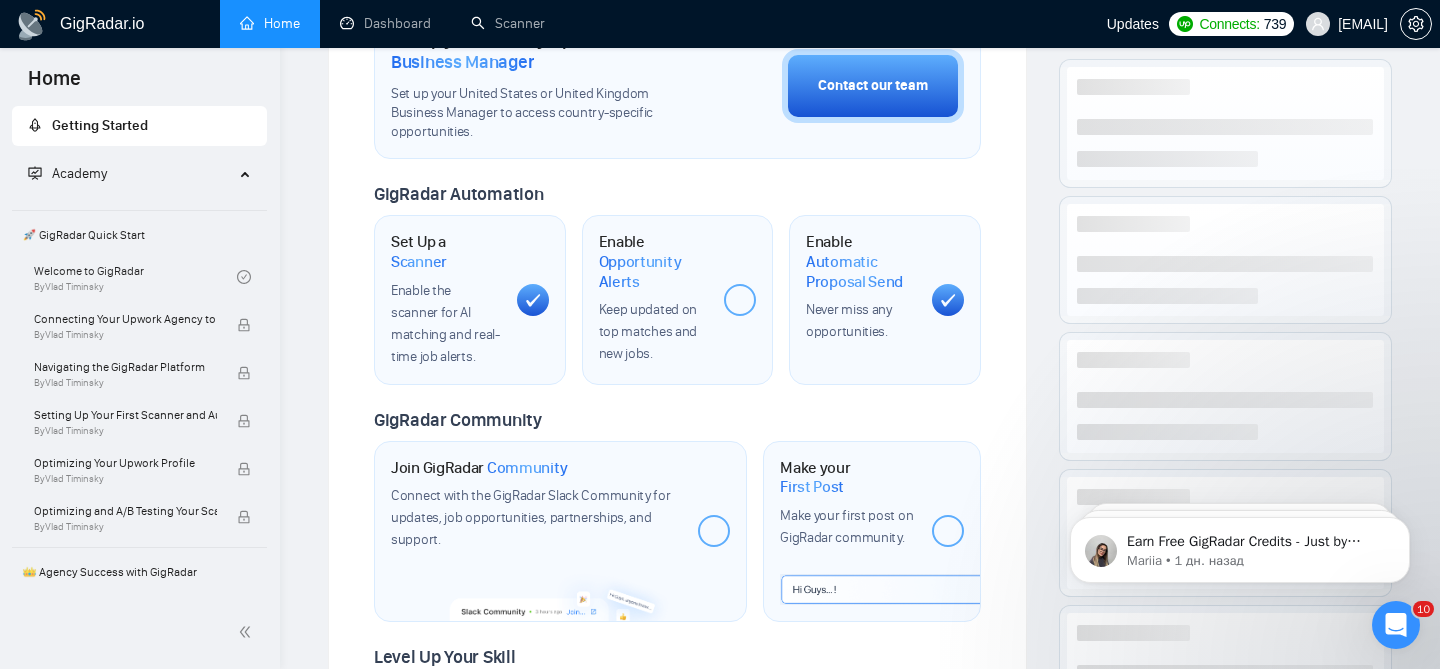 scroll, scrollTop: 0, scrollLeft: 0, axis: both 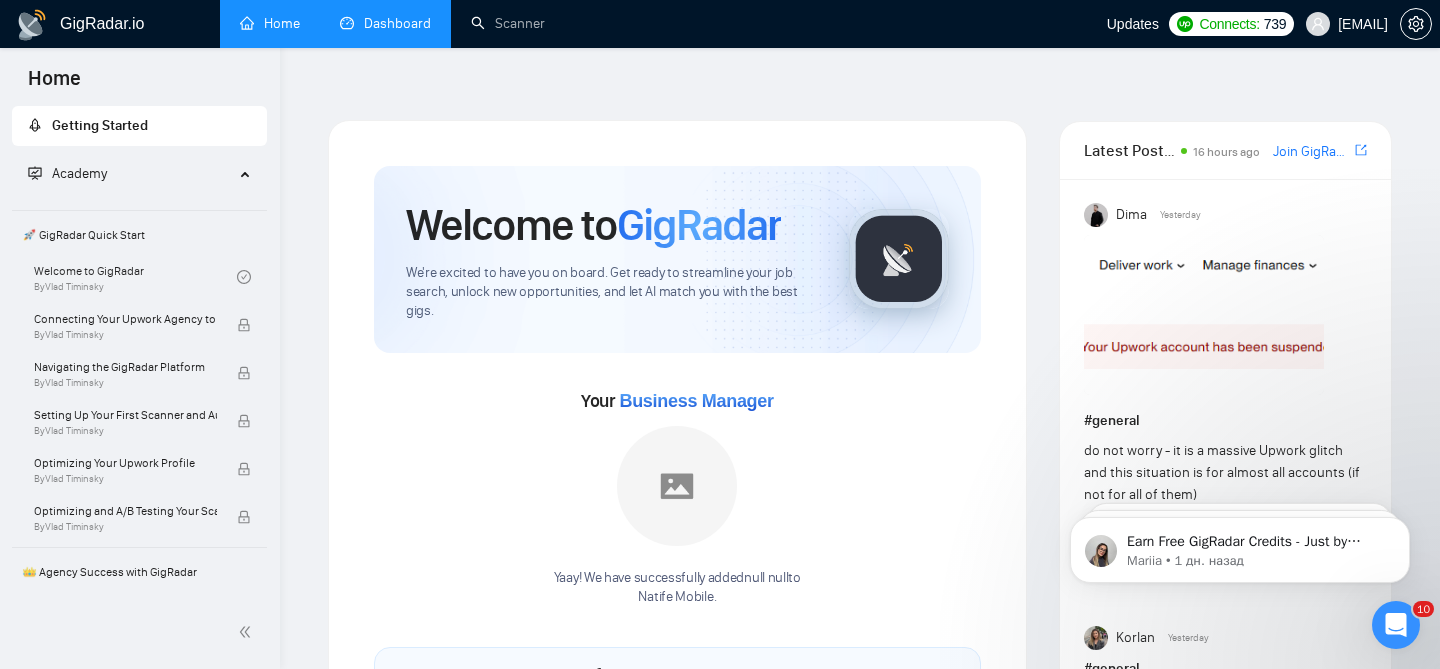 click on "Dashboard" at bounding box center [385, 23] 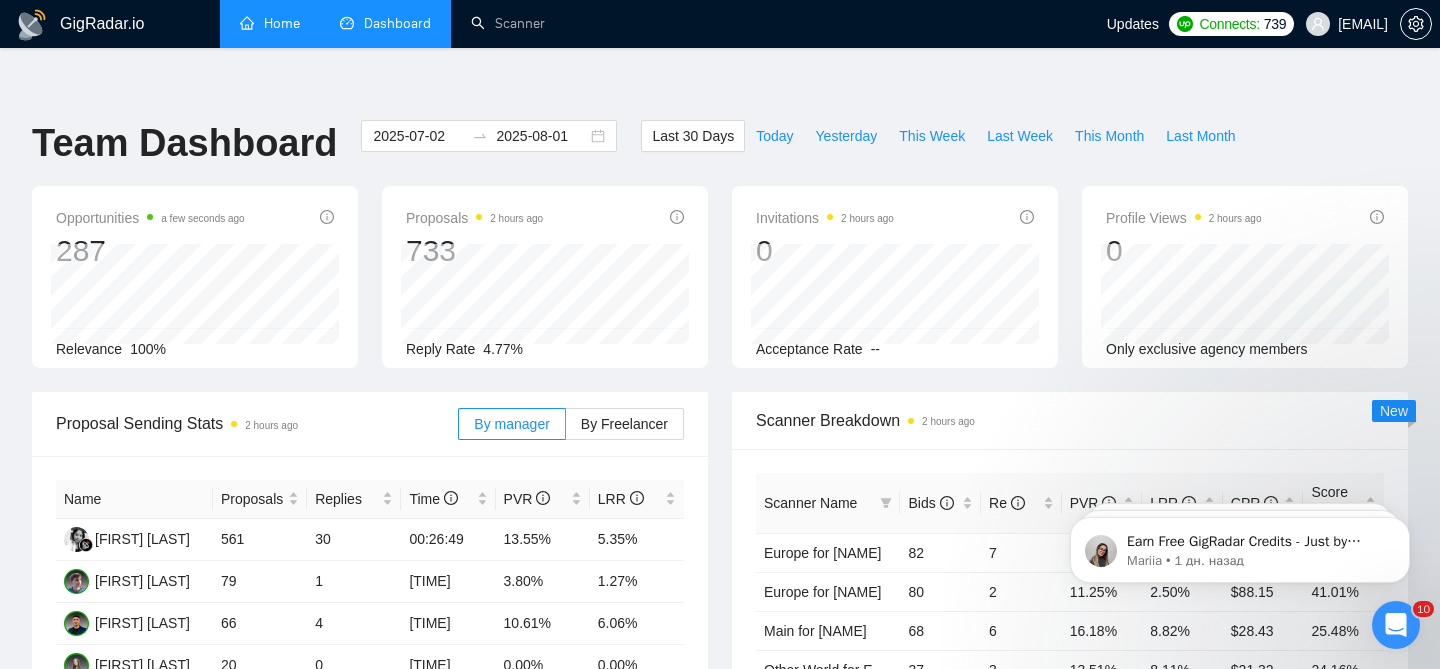 click on "Home" at bounding box center [270, 23] 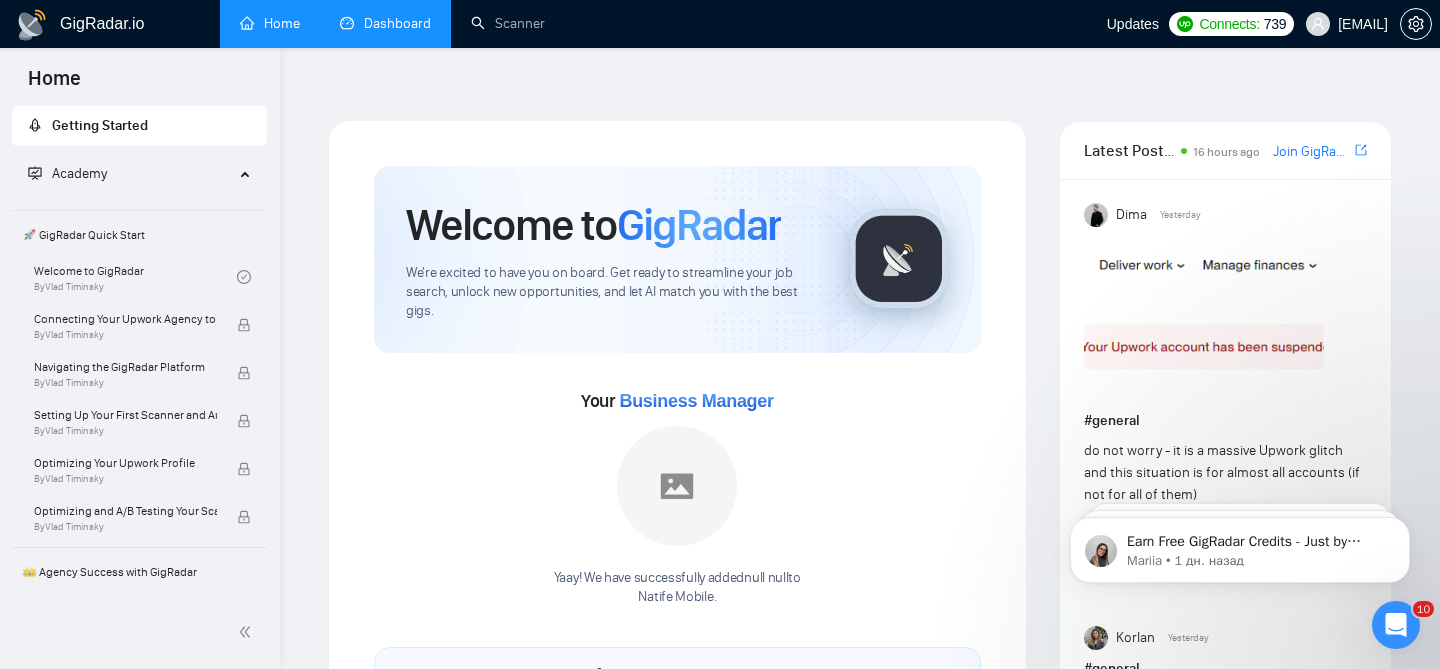 click on "GigRadar.io" at bounding box center [102, 24] 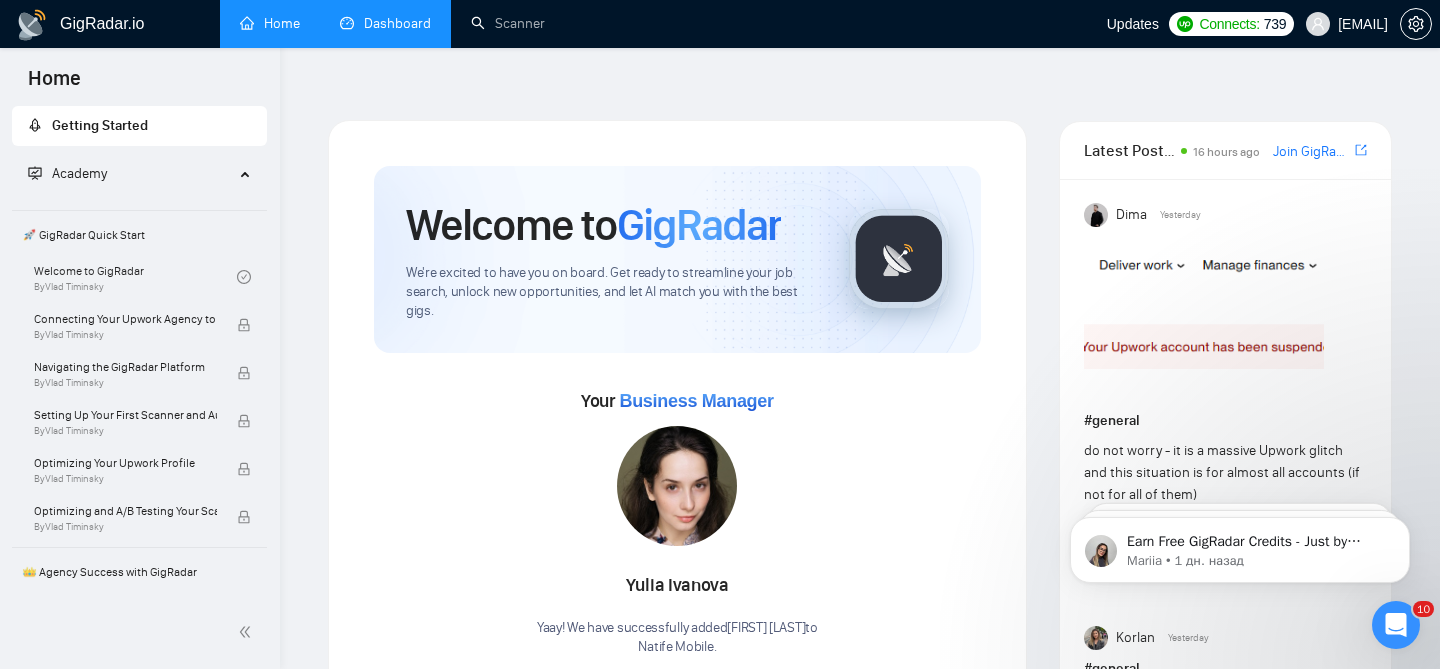 click on "GigRadar.io" at bounding box center [102, 24] 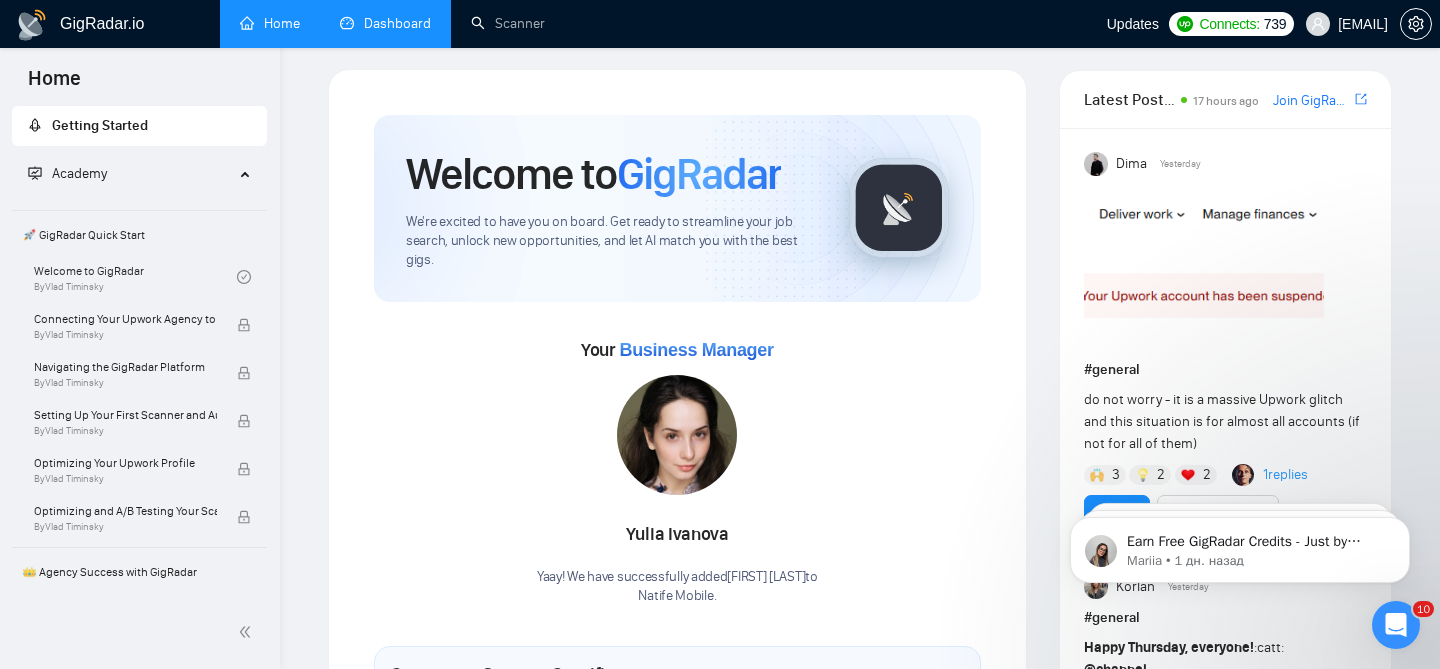 scroll, scrollTop: 0, scrollLeft: 0, axis: both 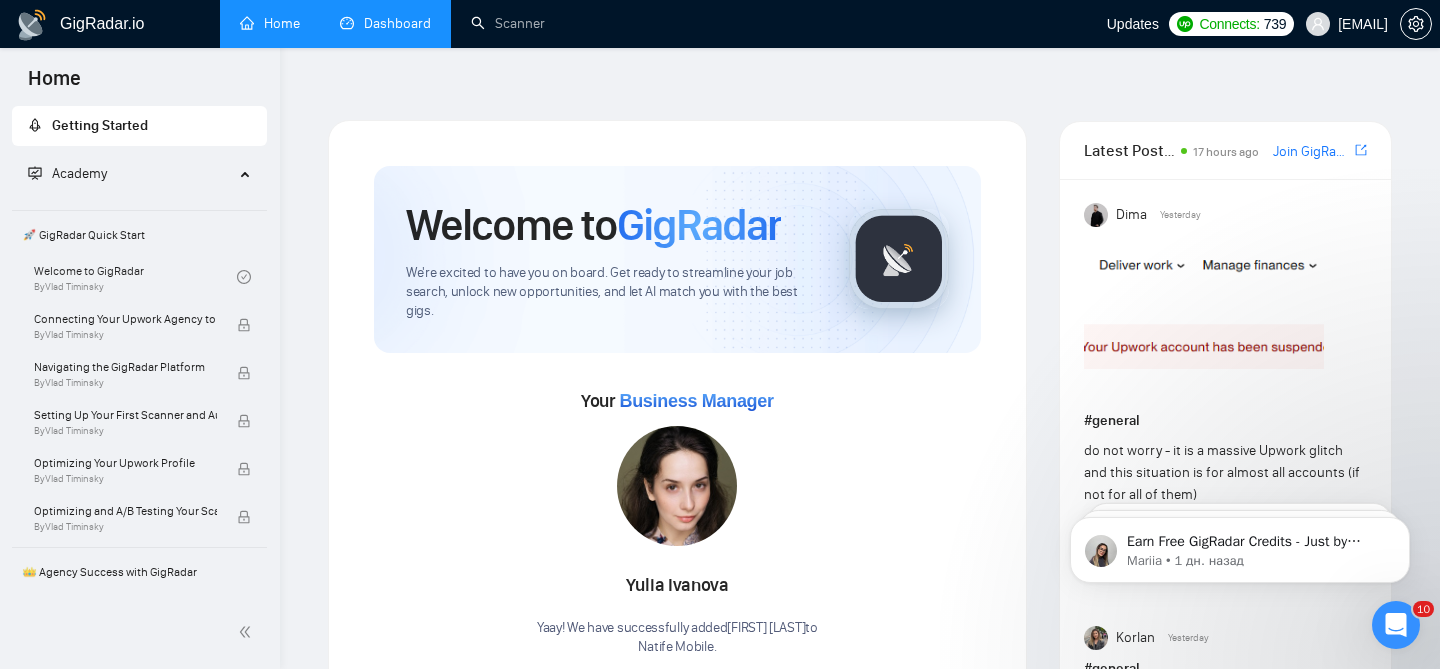 click on "GigRadar.io" at bounding box center [102, 24] 